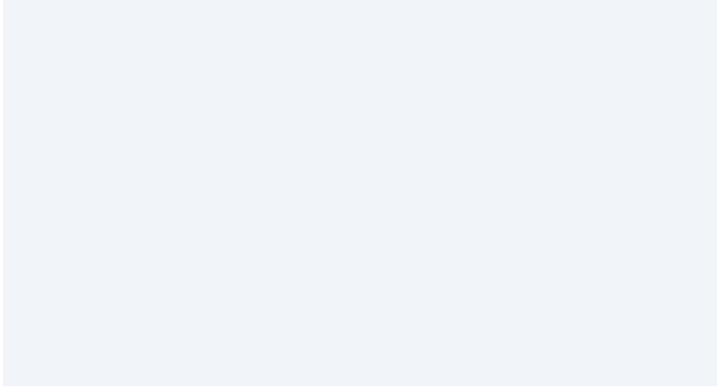 scroll, scrollTop: 0, scrollLeft: 0, axis: both 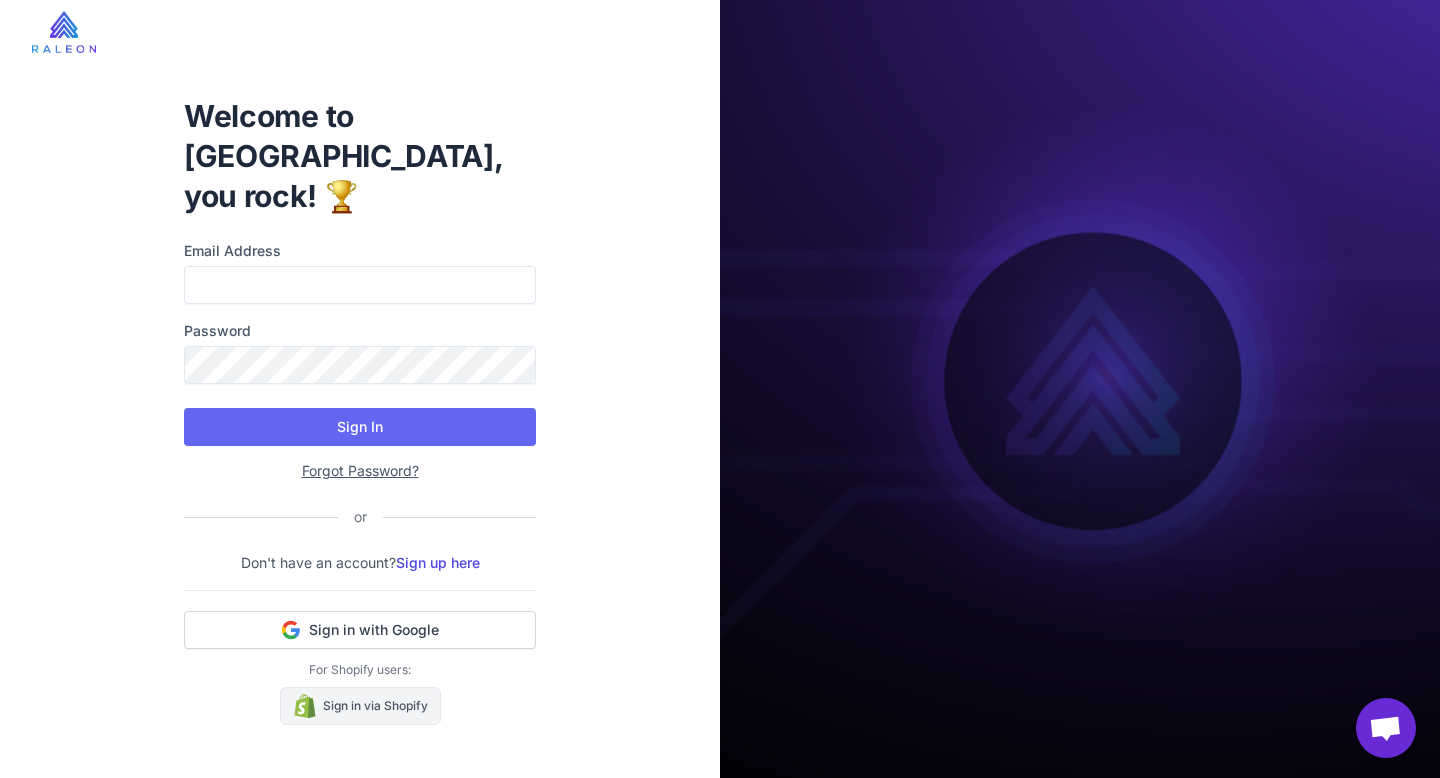 click on "Sign in via Shopify" at bounding box center [360, 706] 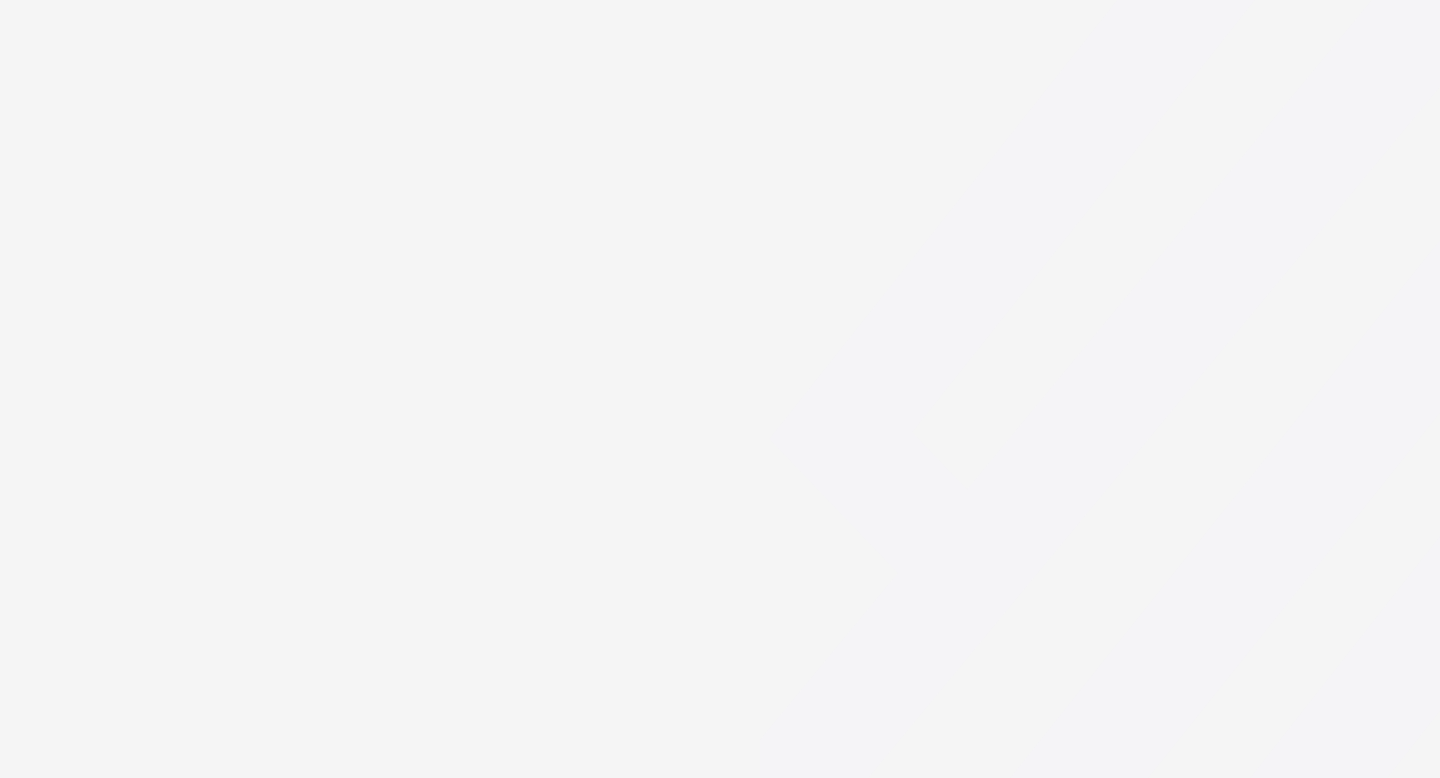 scroll, scrollTop: 0, scrollLeft: 0, axis: both 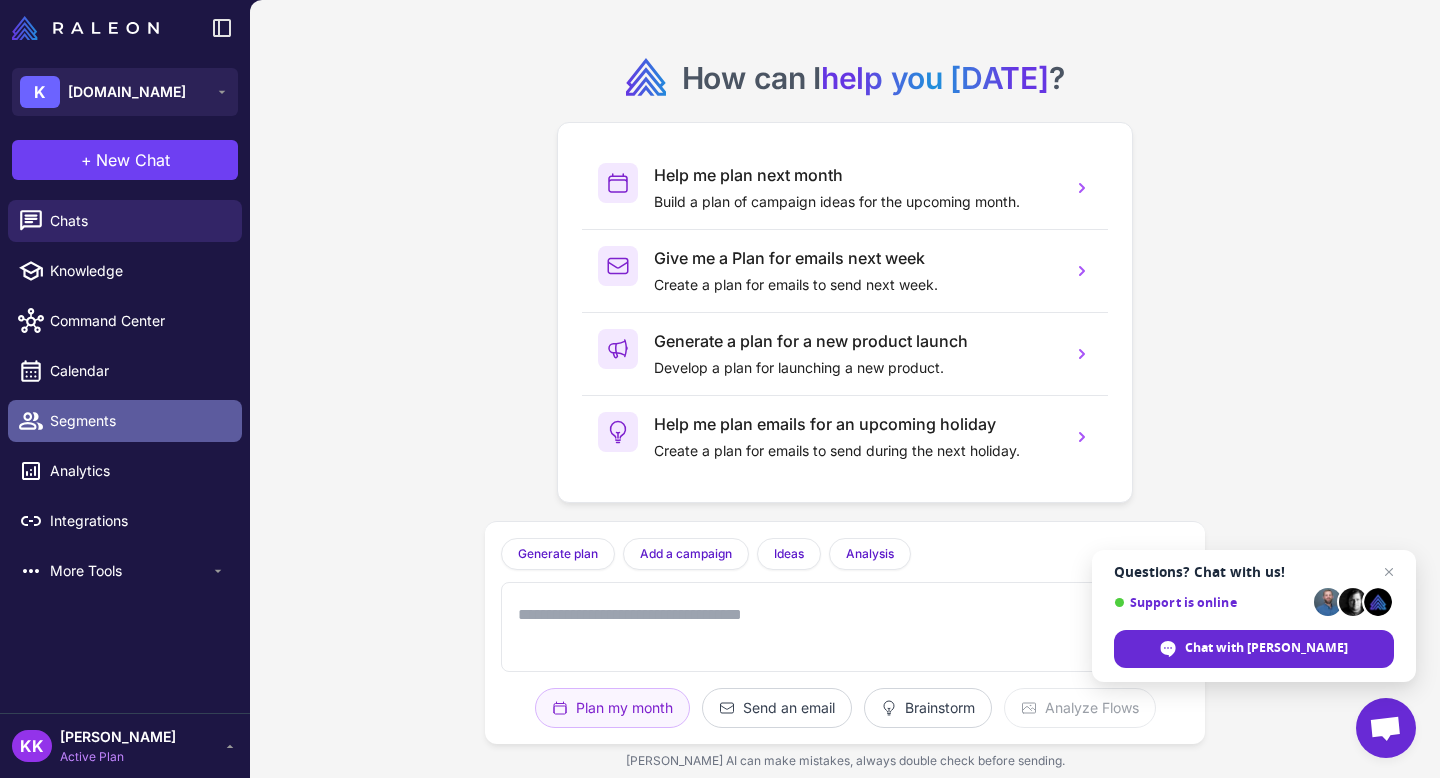 click on "Segments" at bounding box center (138, 421) 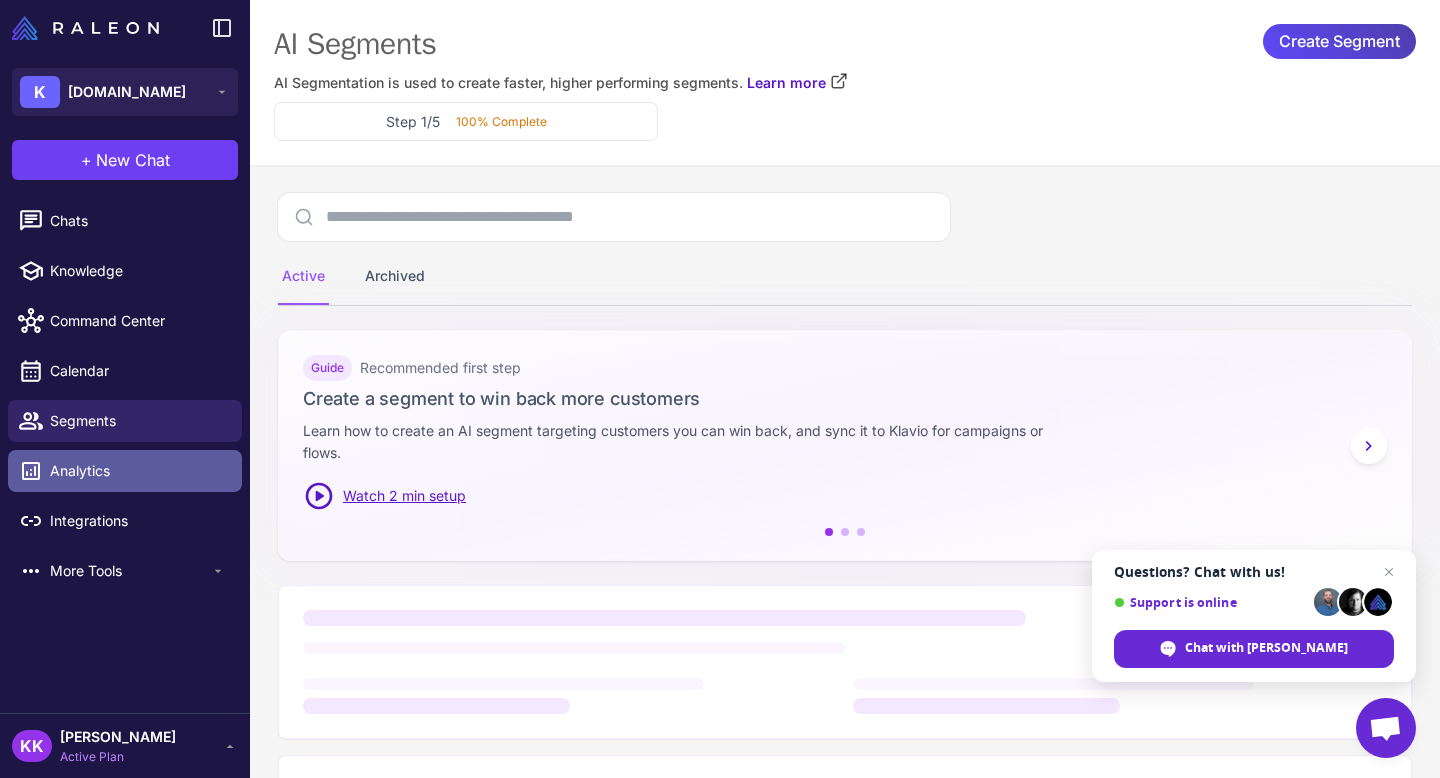 click on "Analytics" at bounding box center (138, 471) 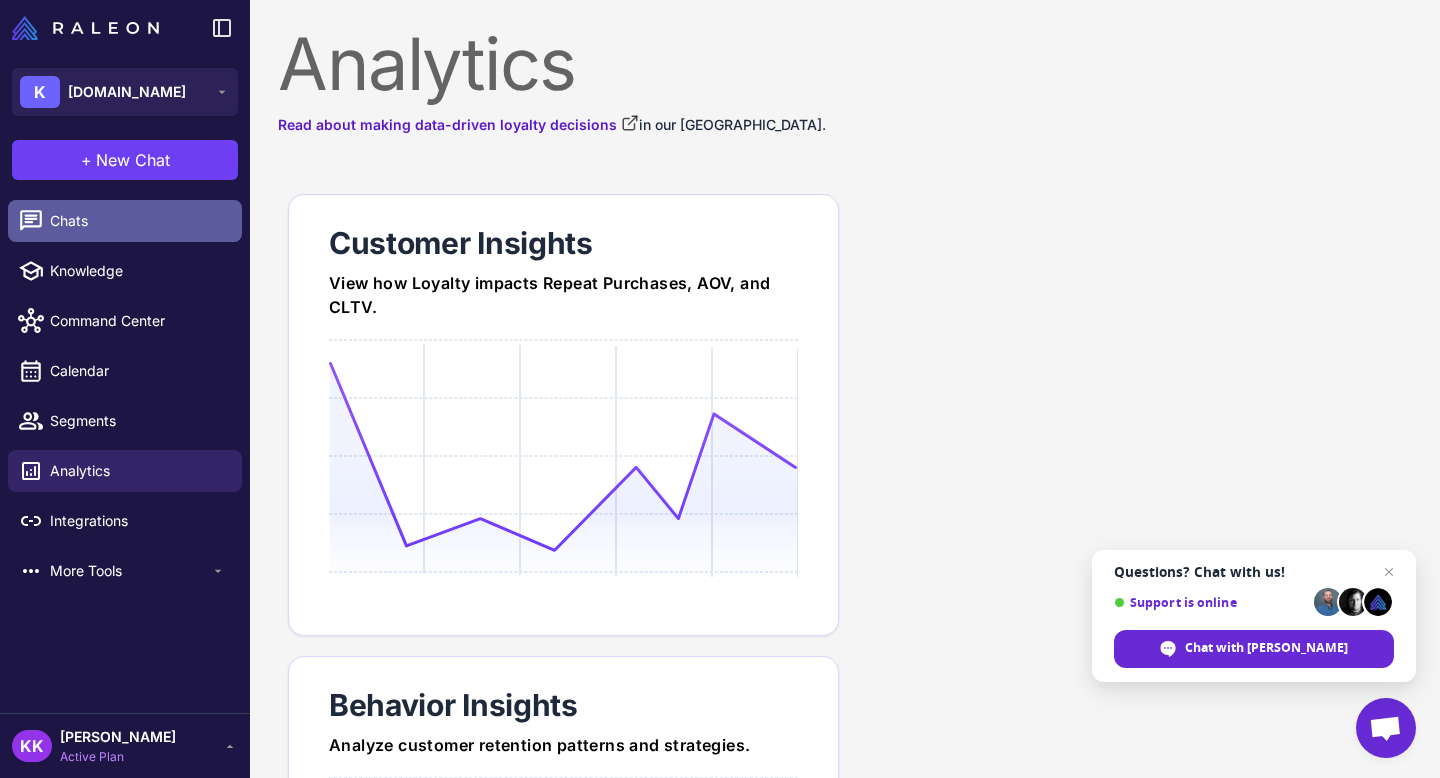 click on "Chats" at bounding box center (138, 221) 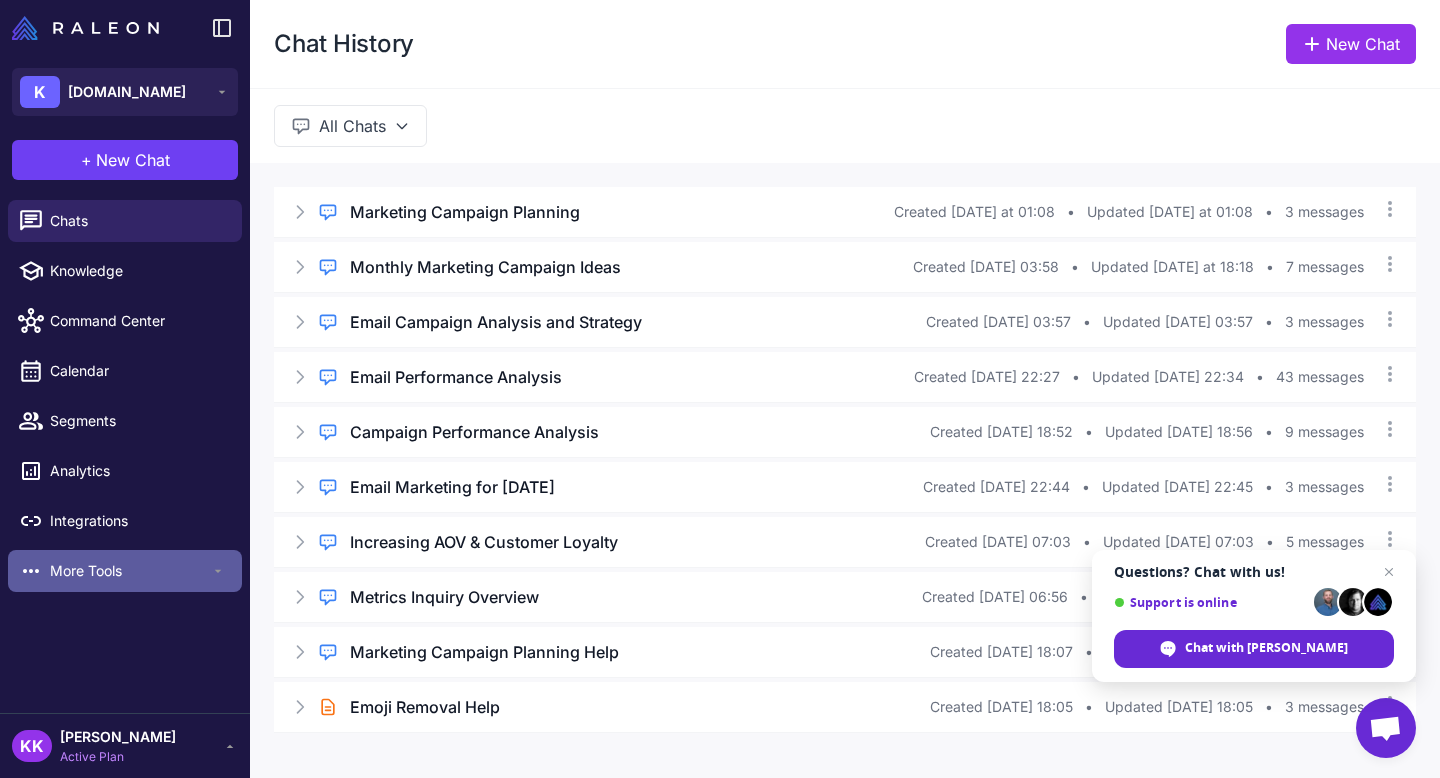 click 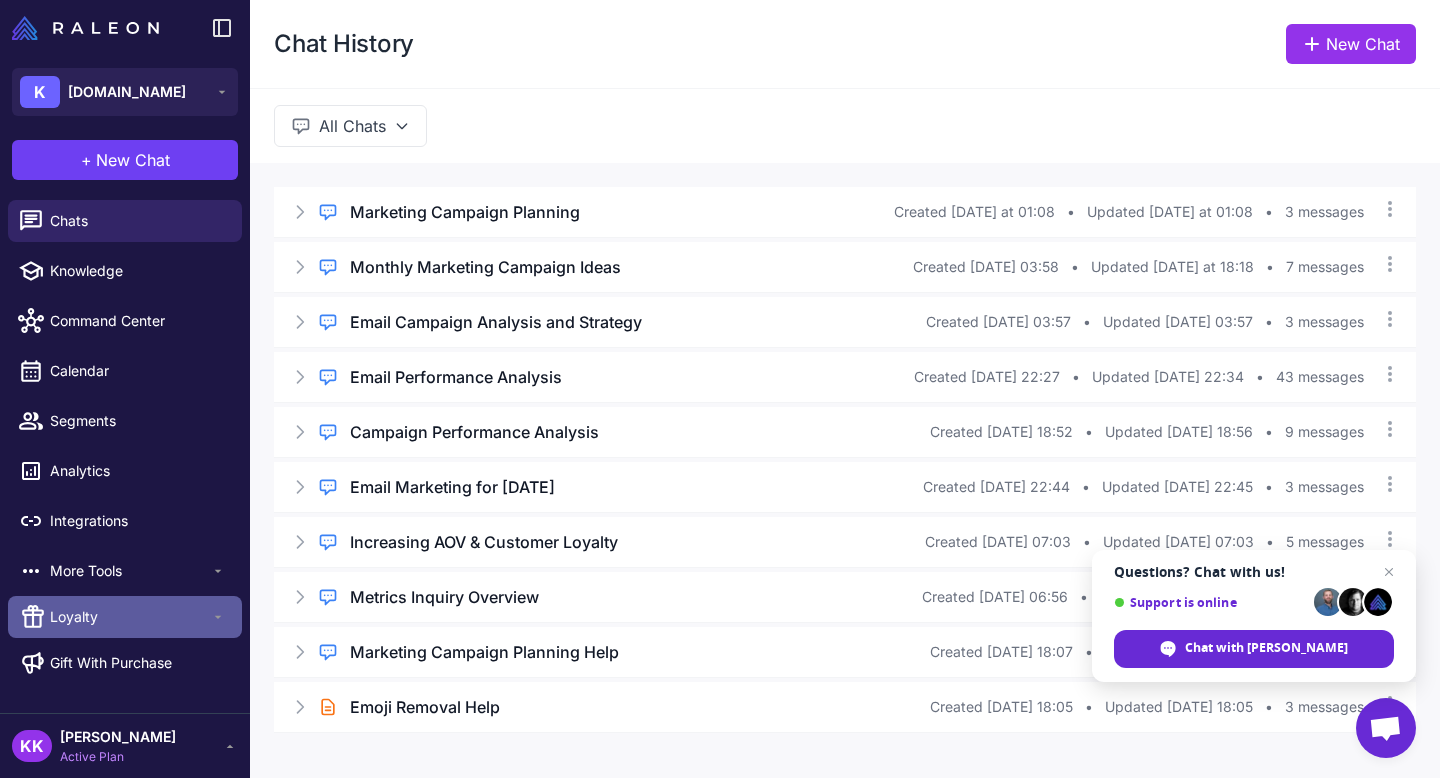 click on "Loyalty" at bounding box center [130, 617] 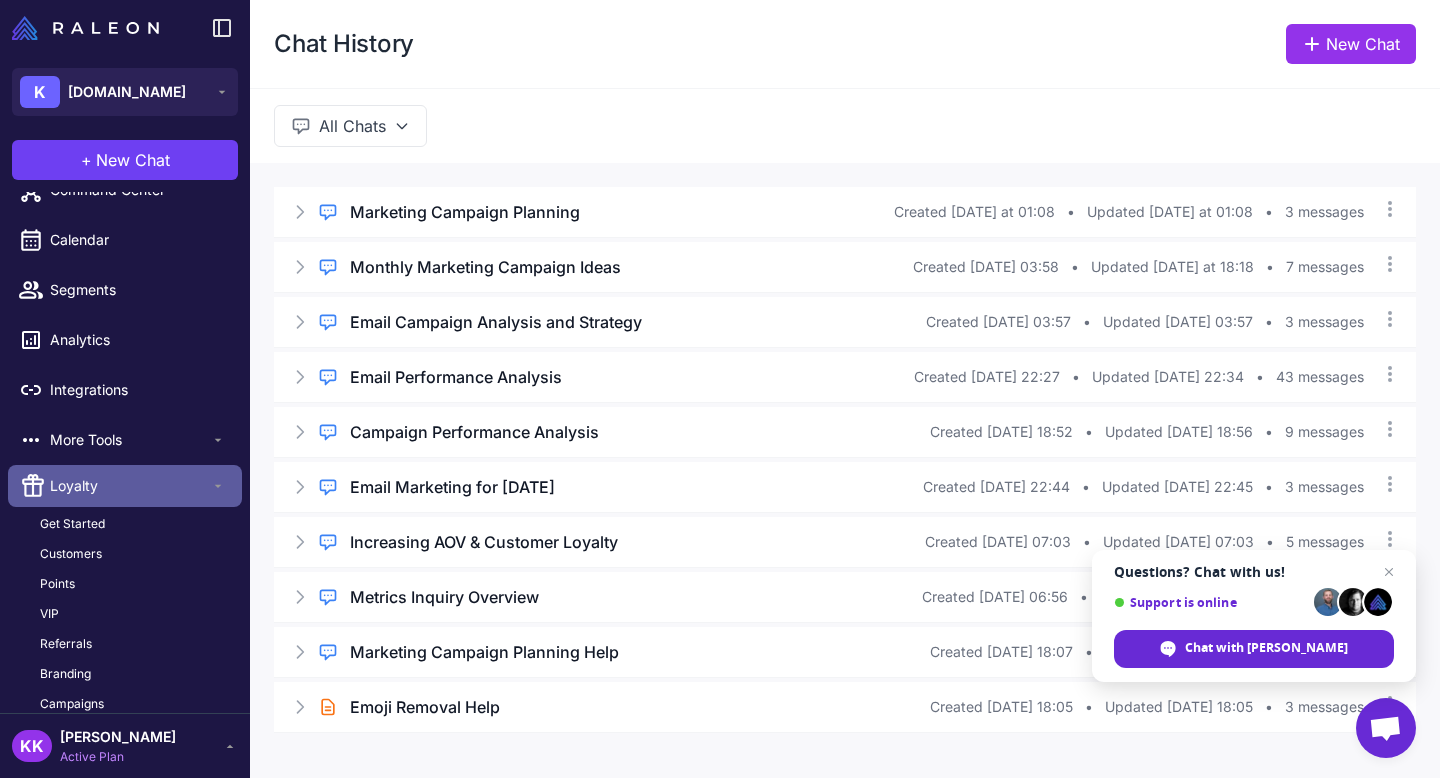 scroll, scrollTop: 150, scrollLeft: 0, axis: vertical 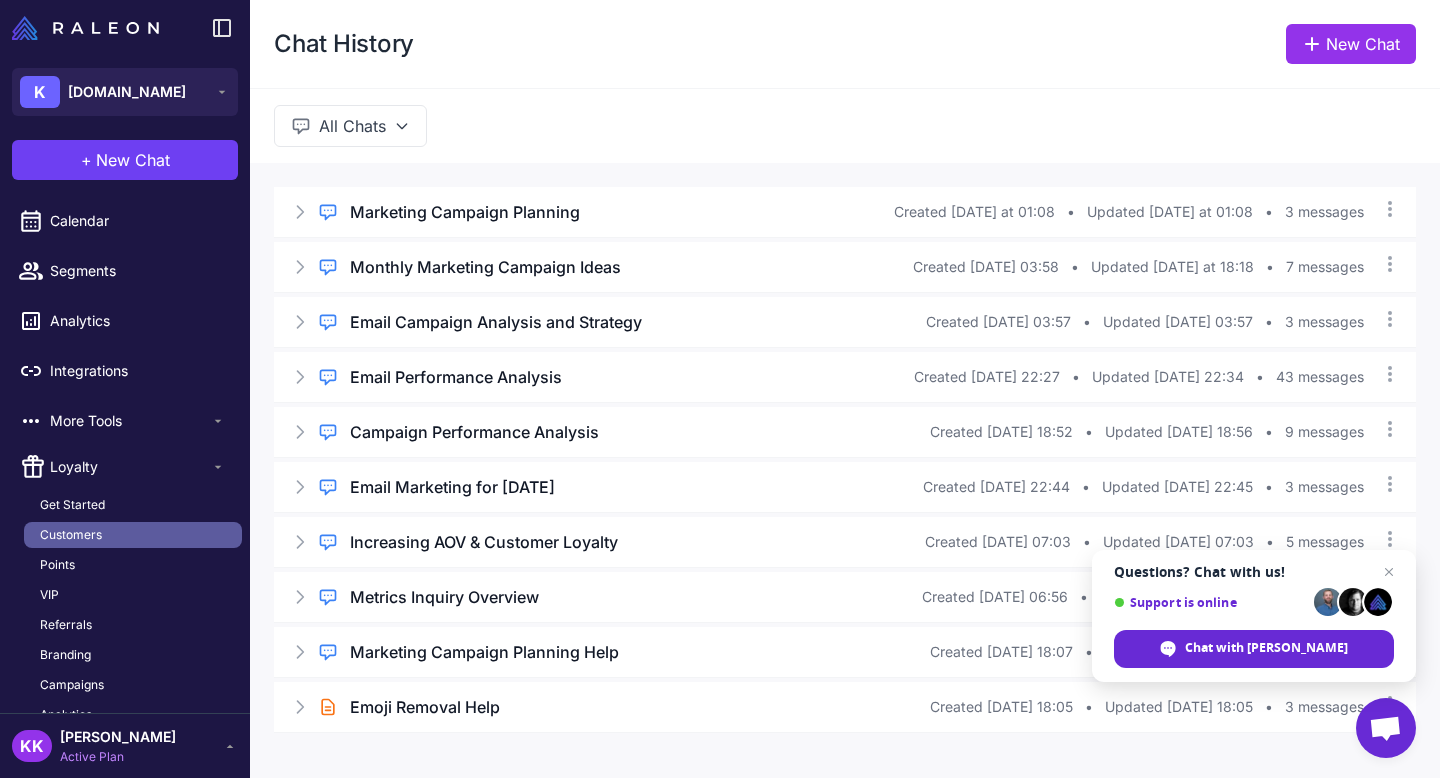 click on "Customers" at bounding box center [71, 535] 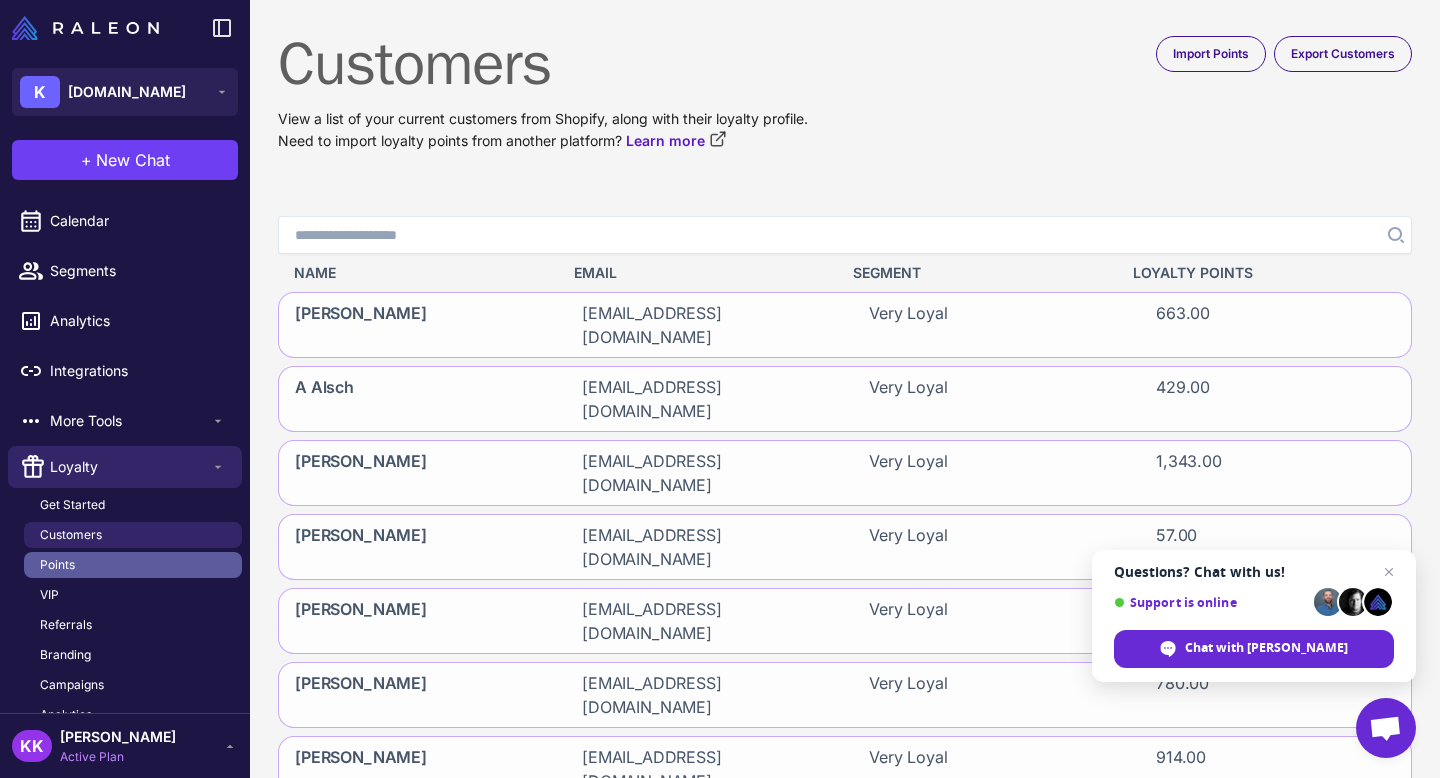 click on "Points" at bounding box center (133, 565) 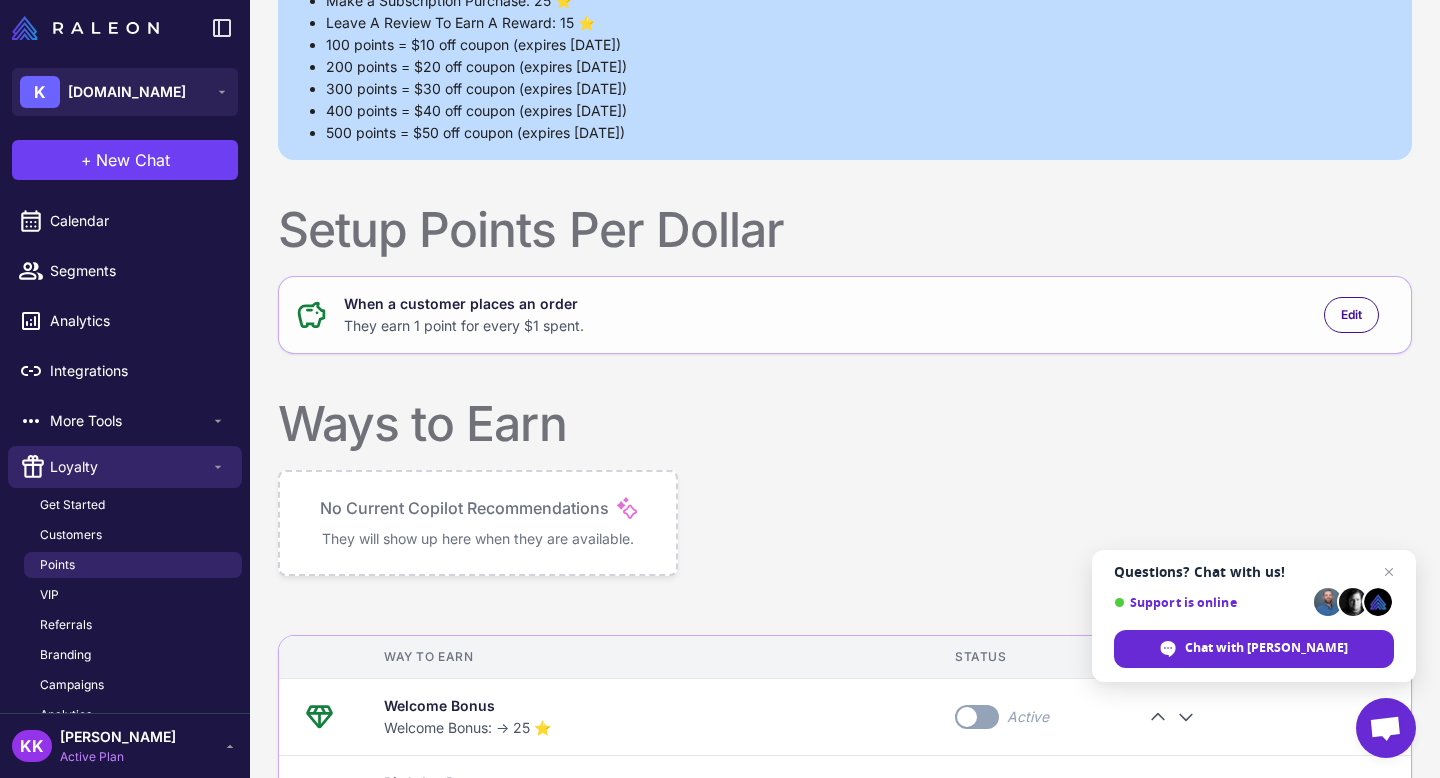 scroll, scrollTop: 369, scrollLeft: 0, axis: vertical 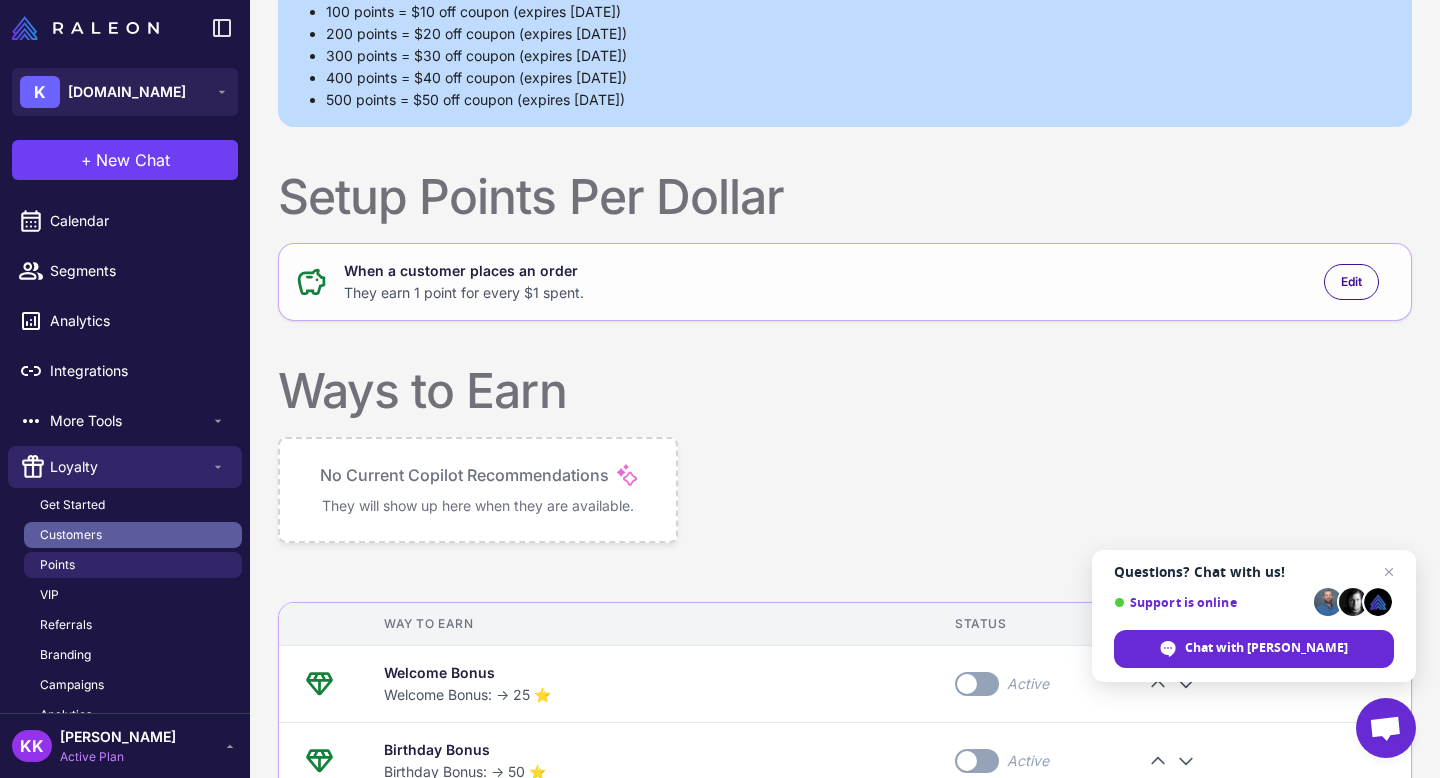 click on "Customers" at bounding box center [133, 535] 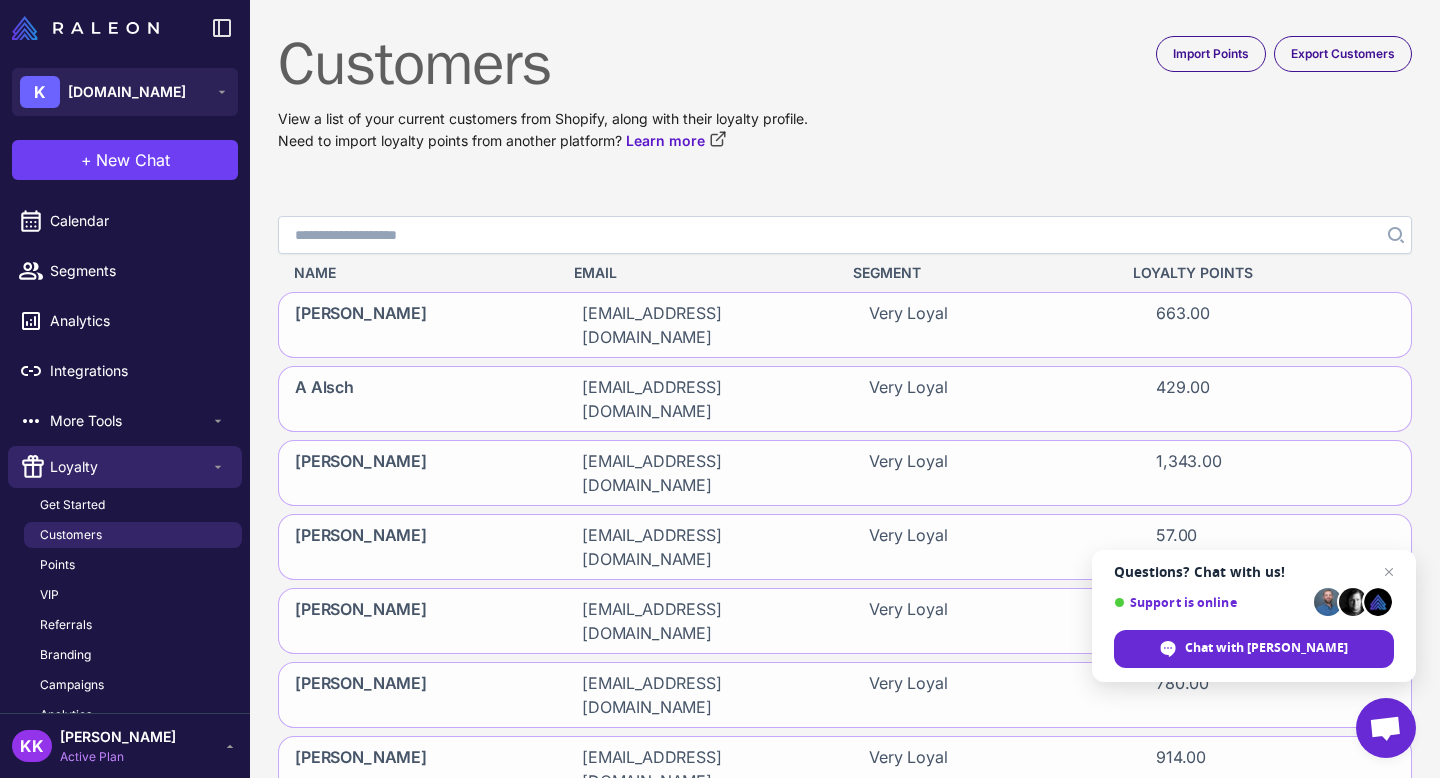 click on "Search" at bounding box center [845, 235] 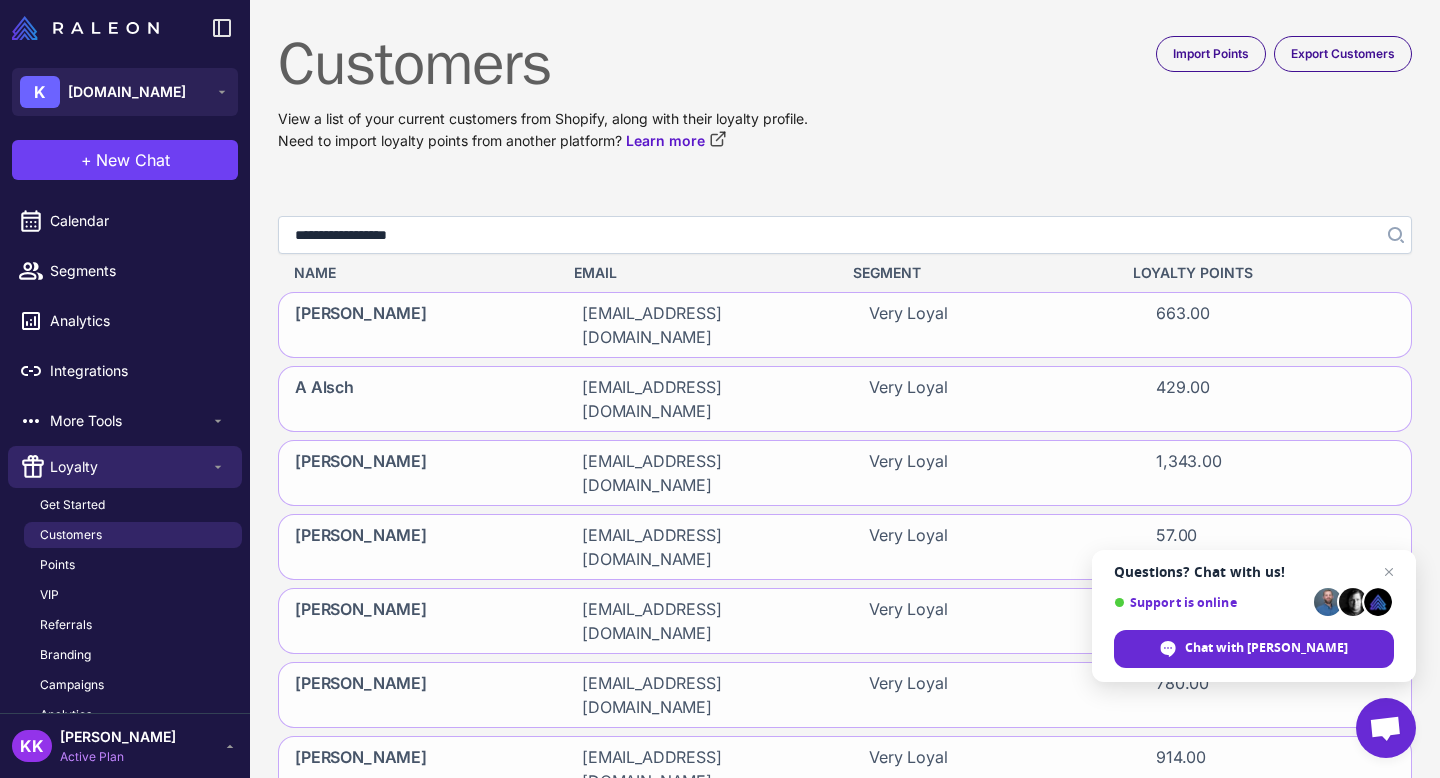 click at bounding box center (1394, 235) 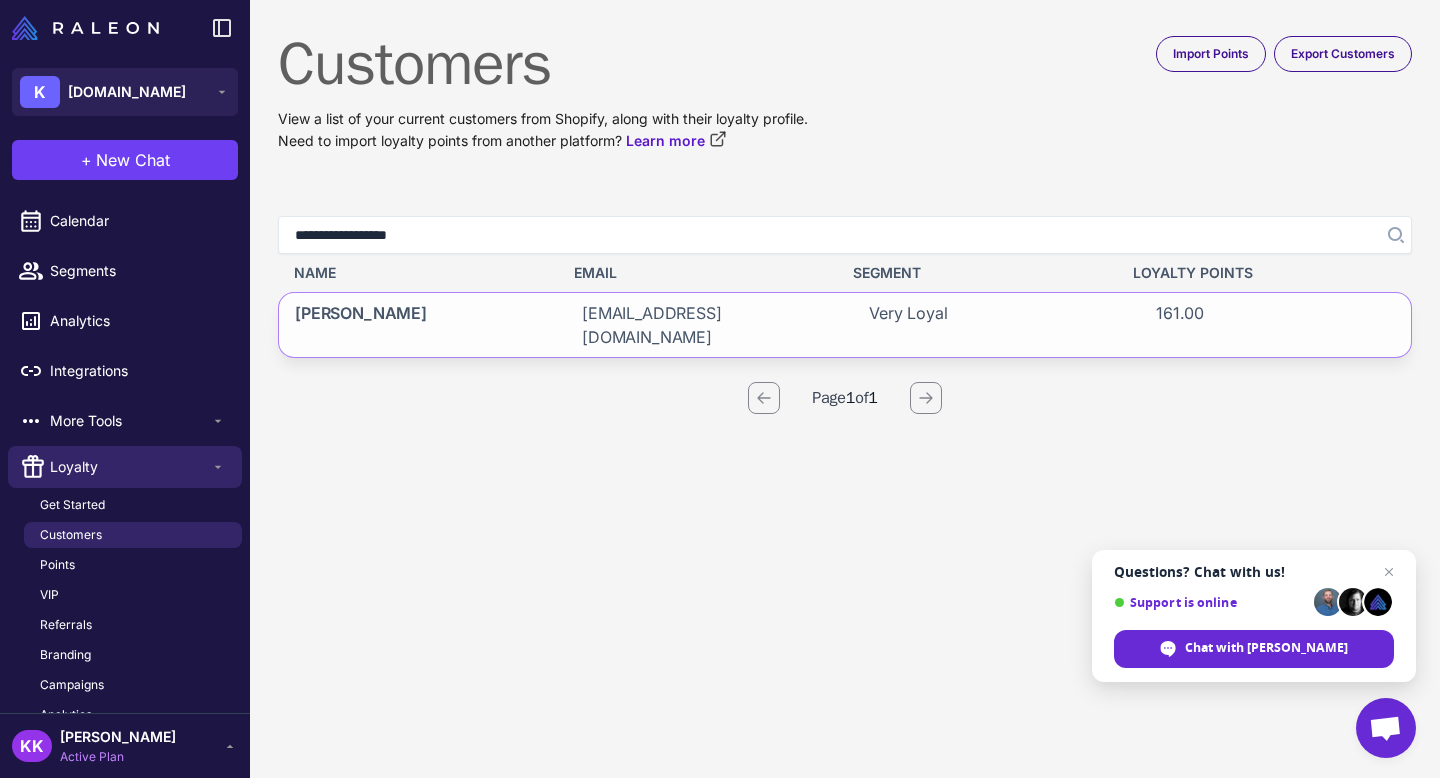click on "[PERSON_NAME]" 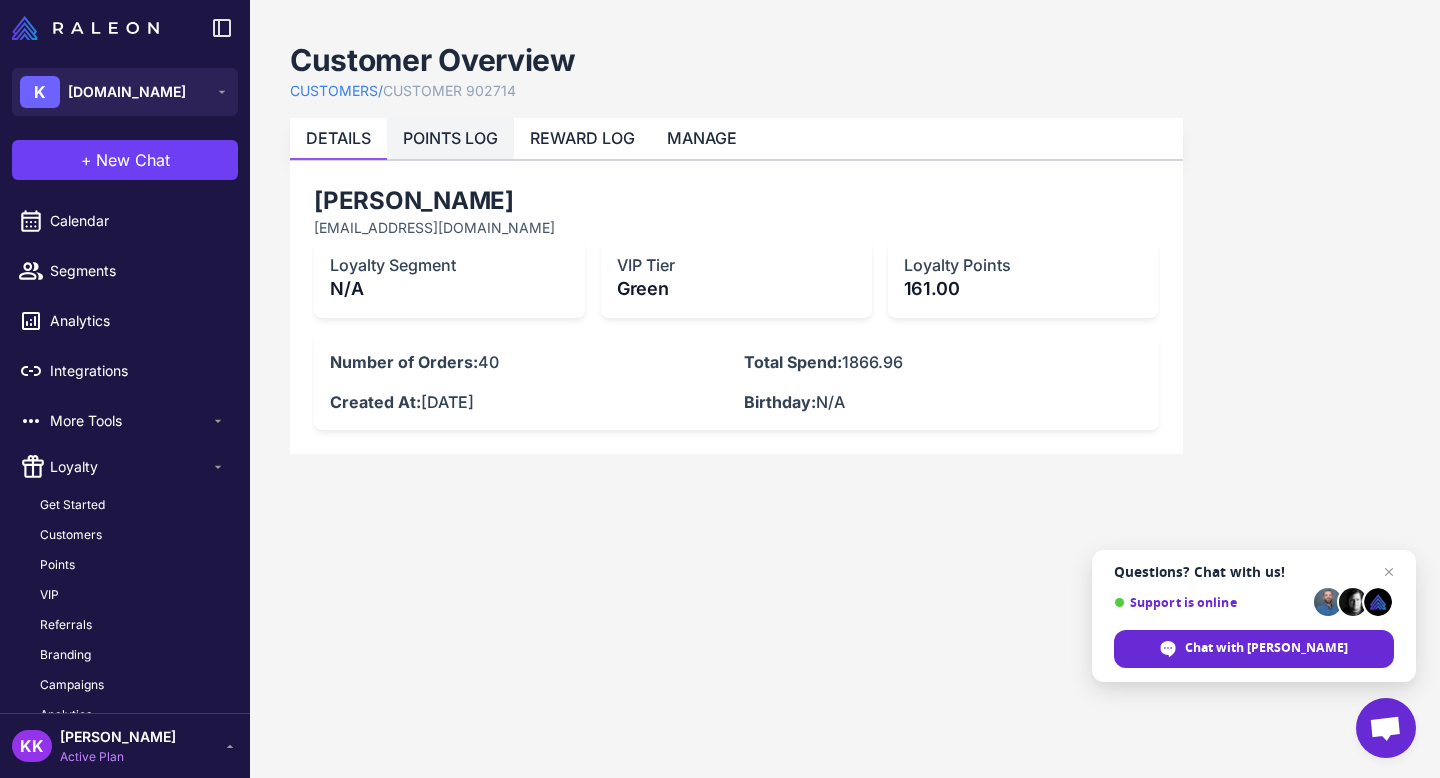 click on "POINTS LOG" 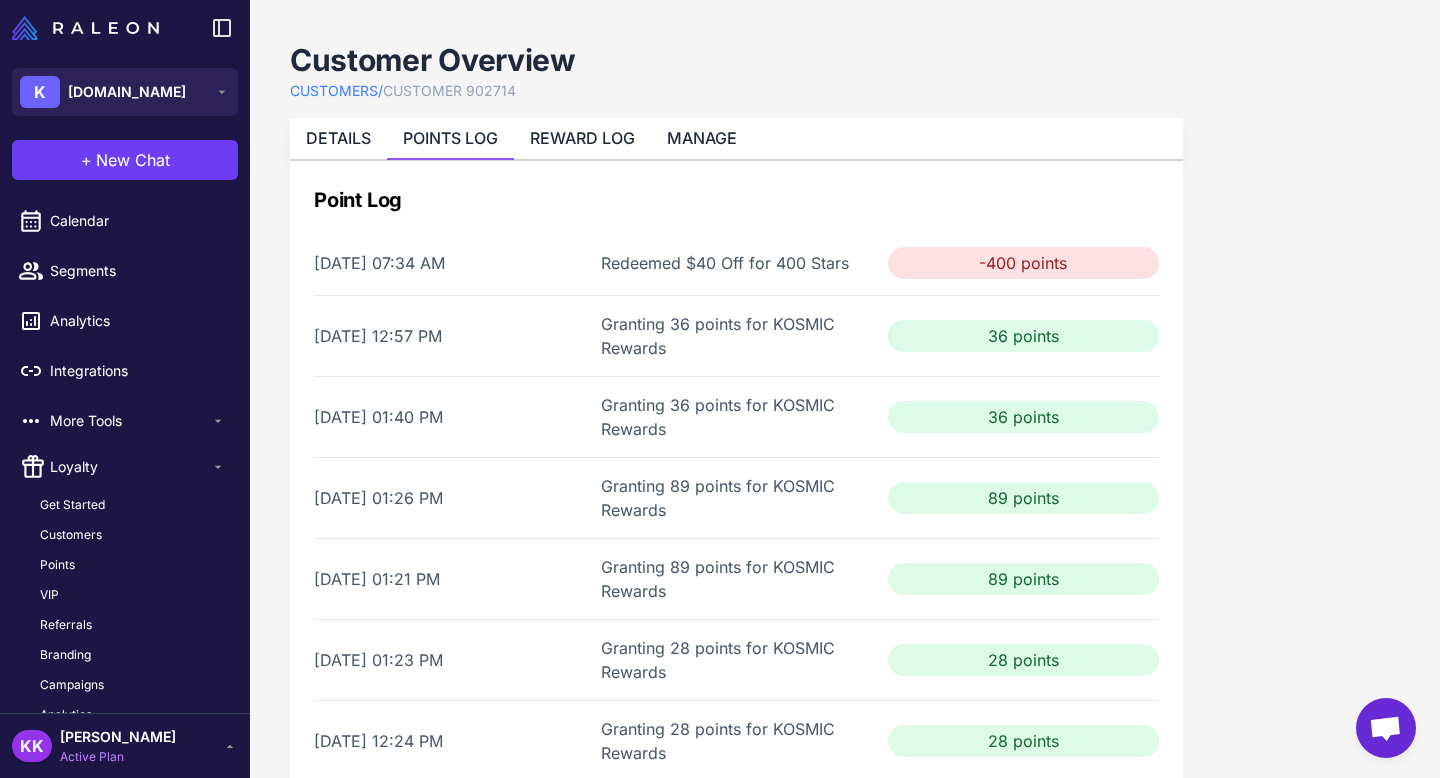 click on "-400 points" at bounding box center [1023, 263] 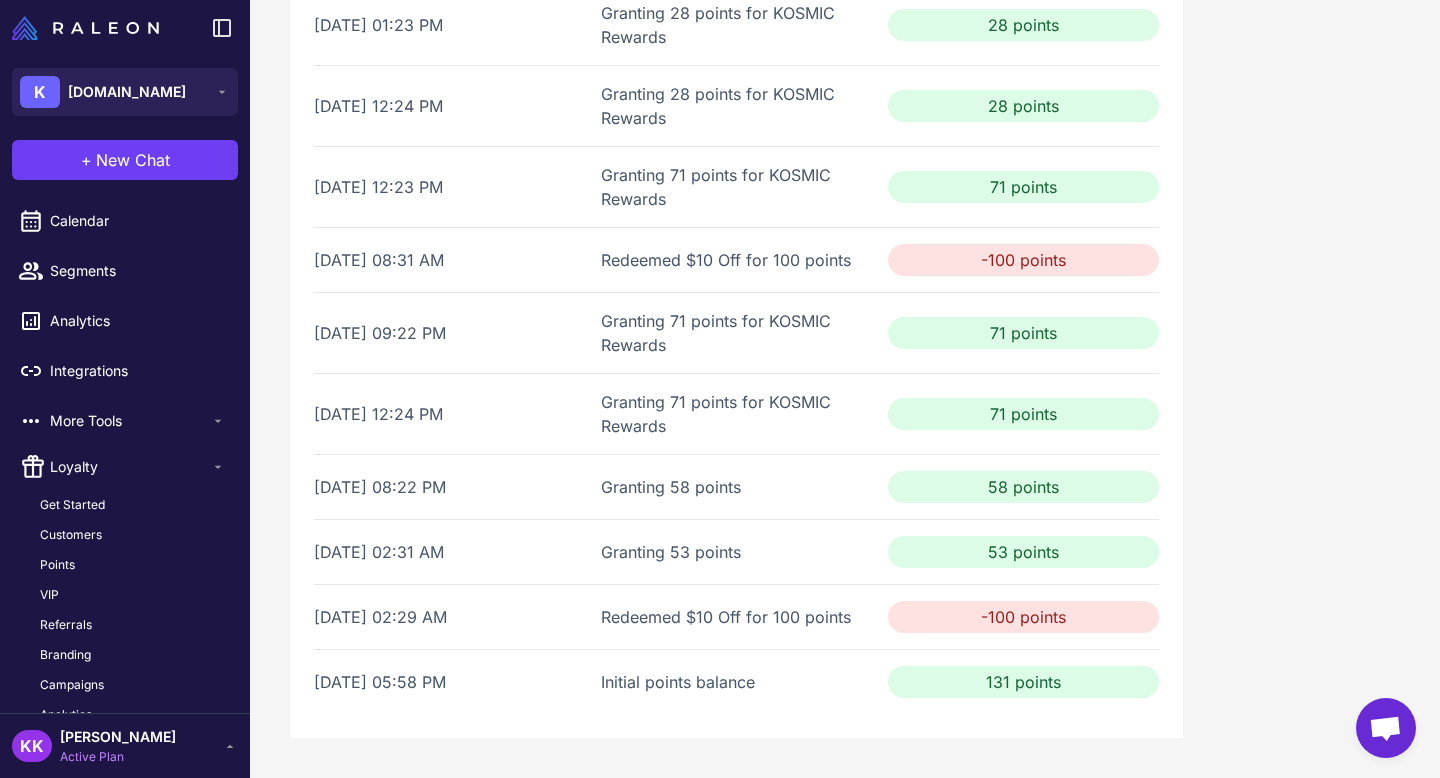 scroll, scrollTop: 0, scrollLeft: 0, axis: both 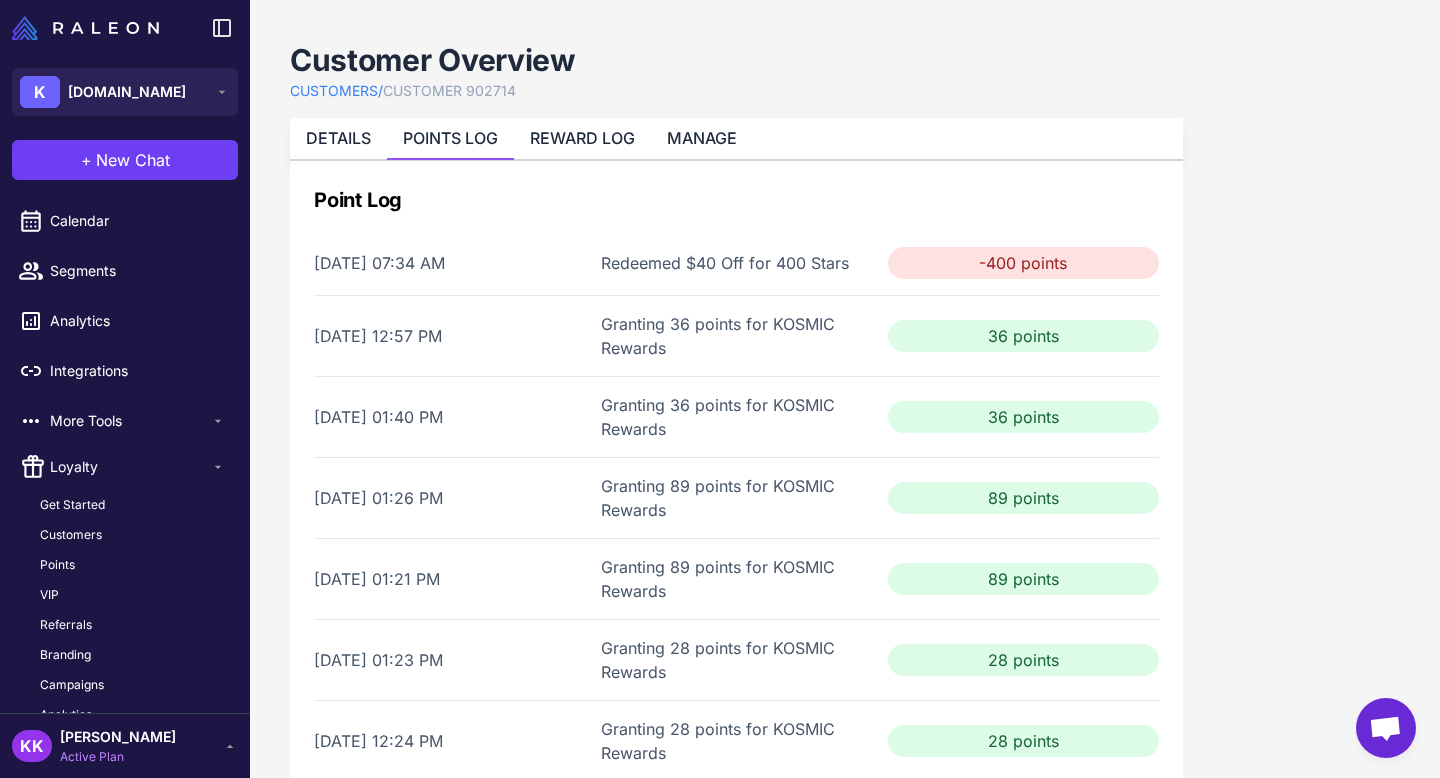 click on "Redeemed $40 Off for 400 Stars" at bounding box center (736, 263) 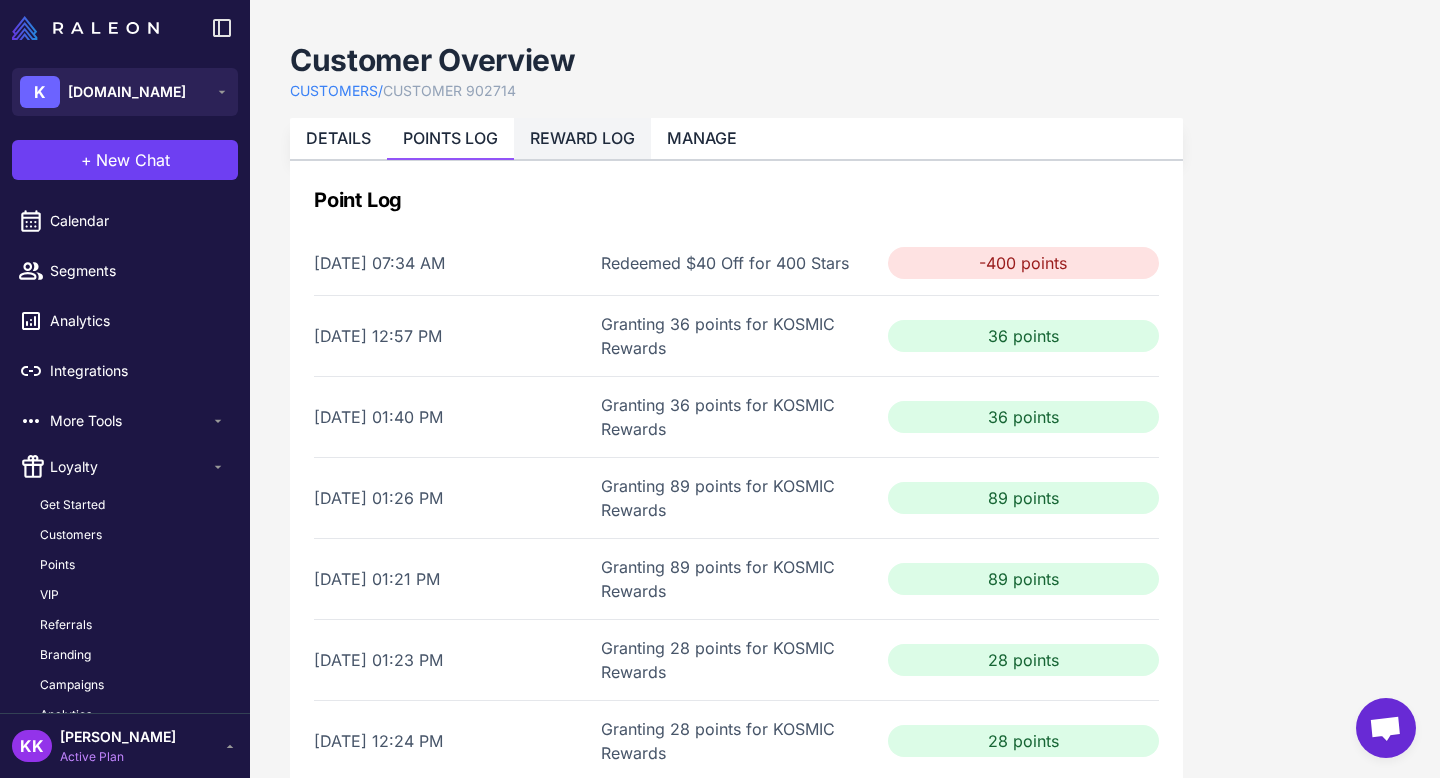 click on "REWARD LOG" 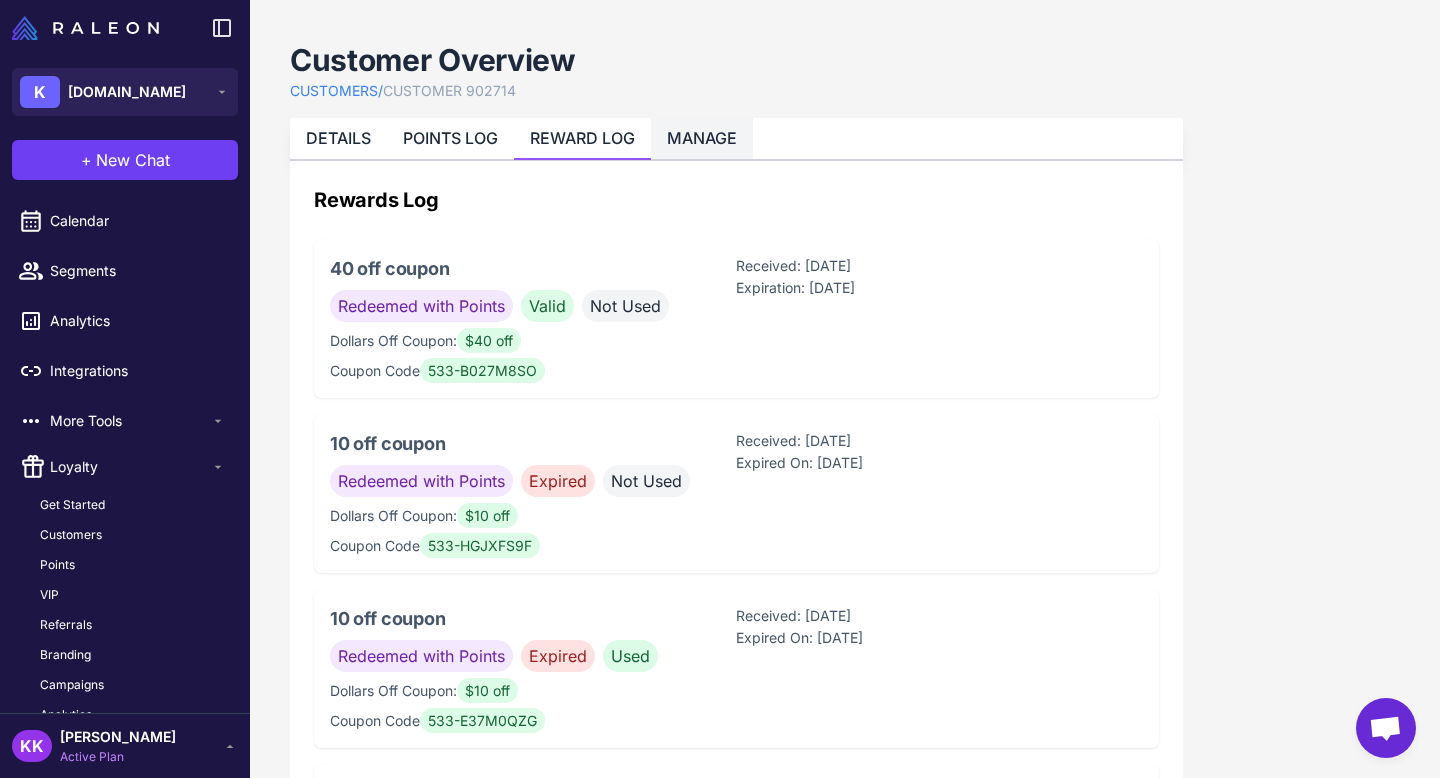 click on "MANAGE" at bounding box center (702, 138) 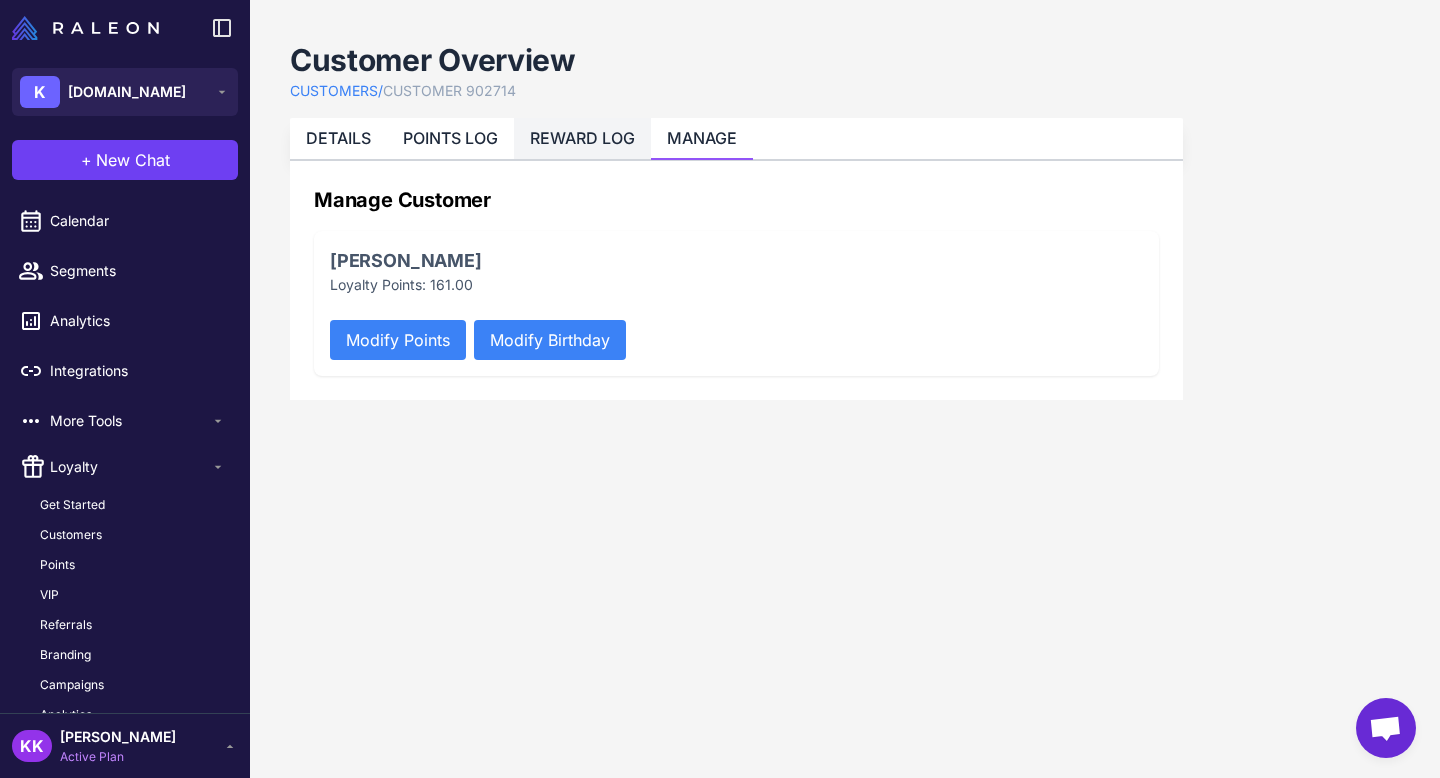 click on "REWARD LOG" at bounding box center [582, 138] 